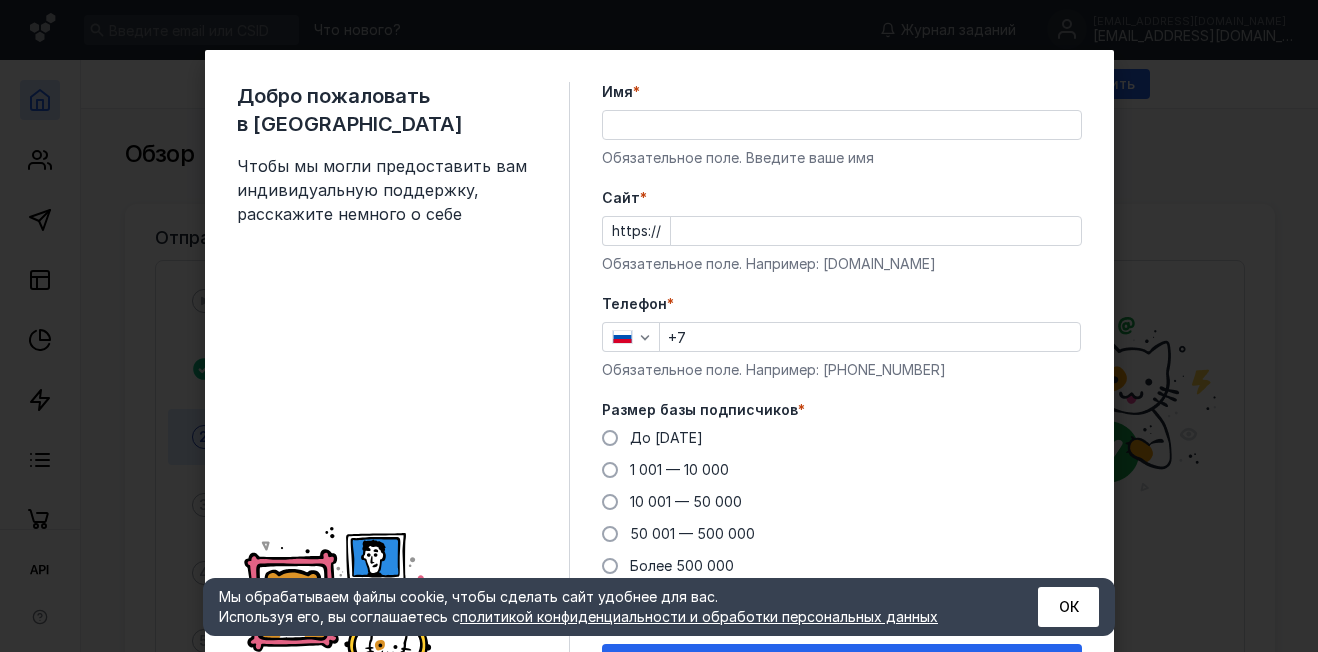scroll, scrollTop: 0, scrollLeft: 0, axis: both 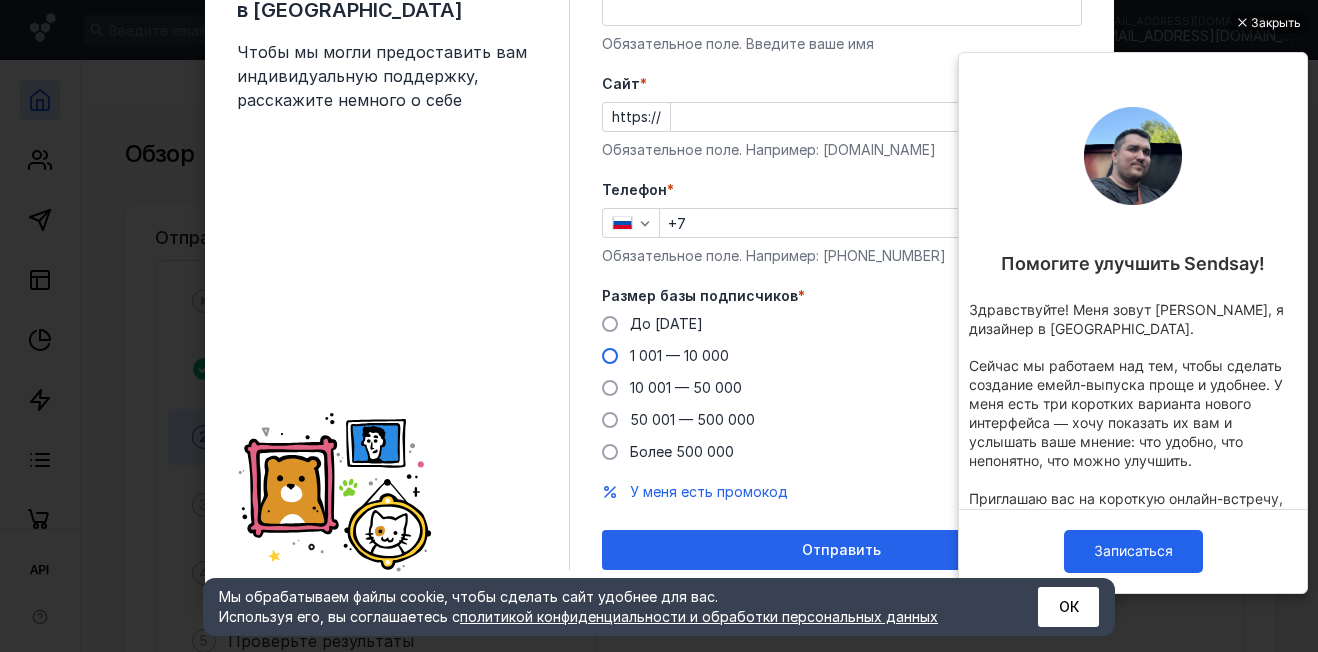 click at bounding box center (610, 356) 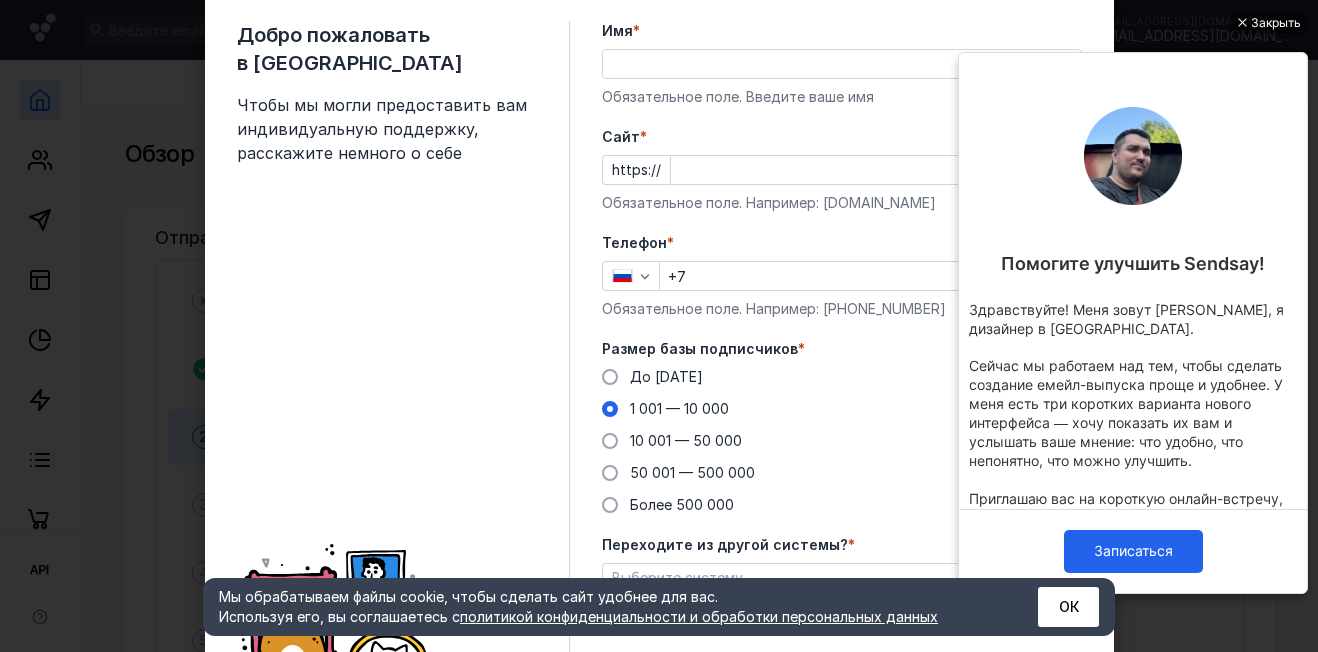 scroll, scrollTop: 14, scrollLeft: 0, axis: vertical 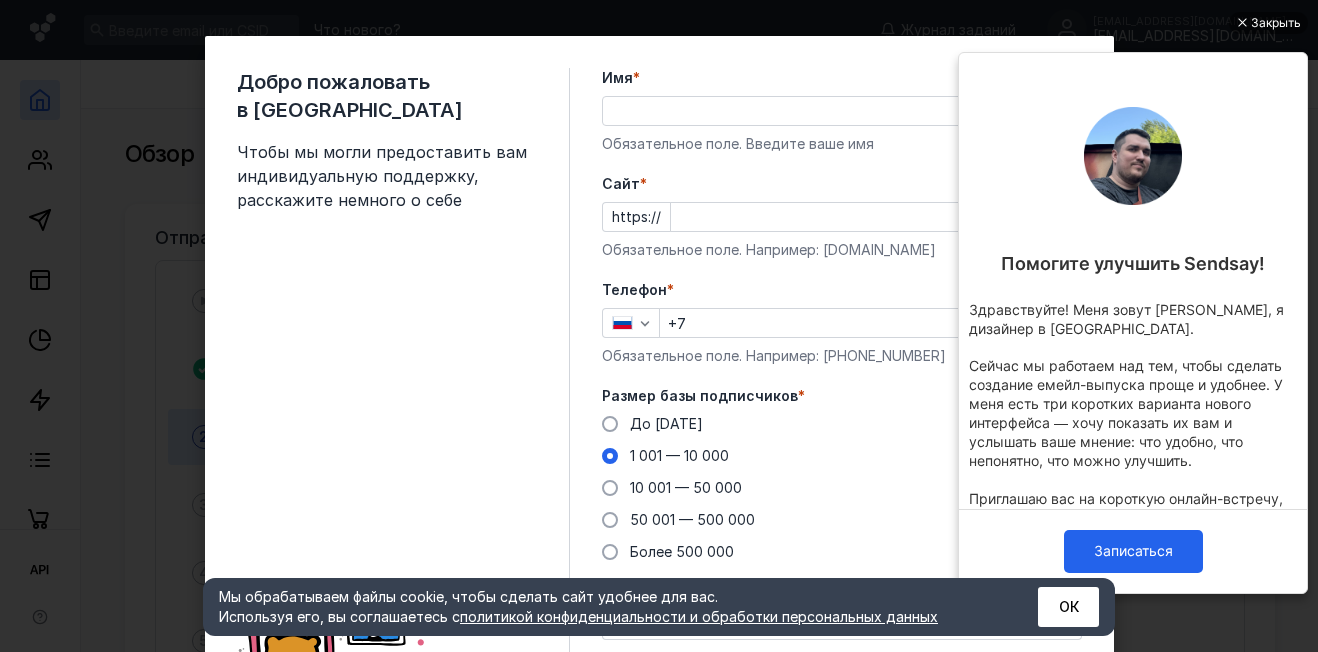 click on "Cайт  *" at bounding box center (876, 217) 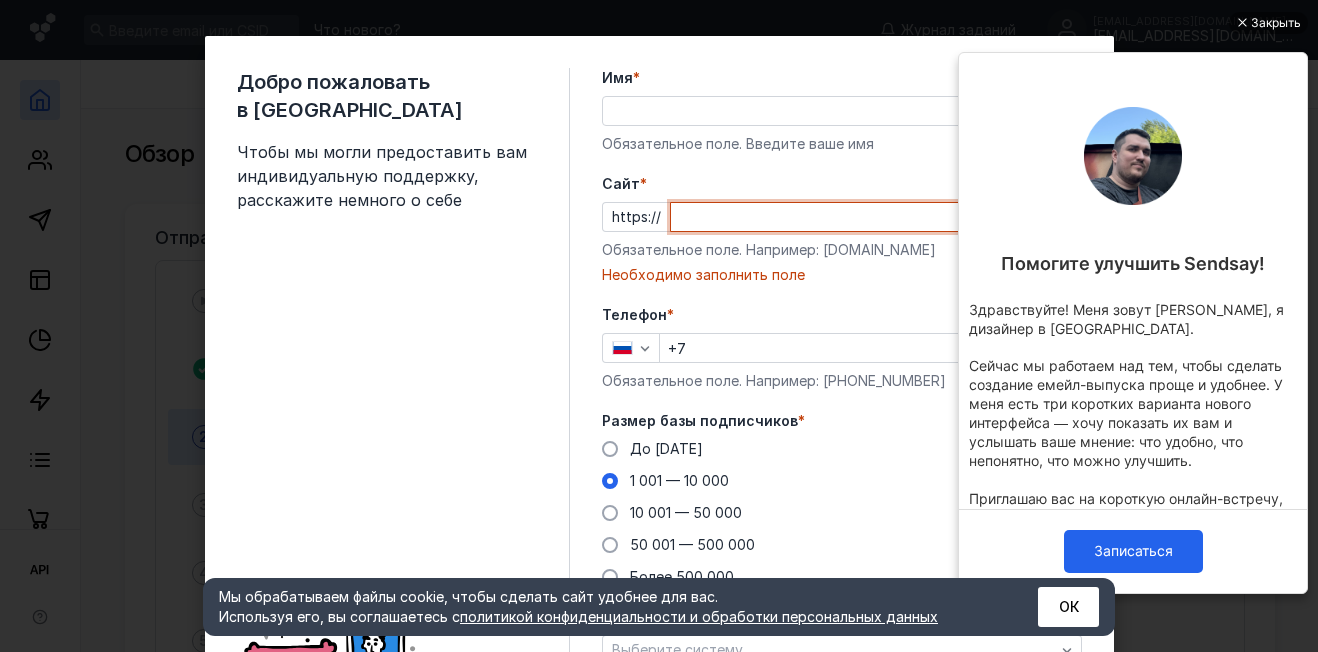 click on "Cайт  *" at bounding box center (876, 217) 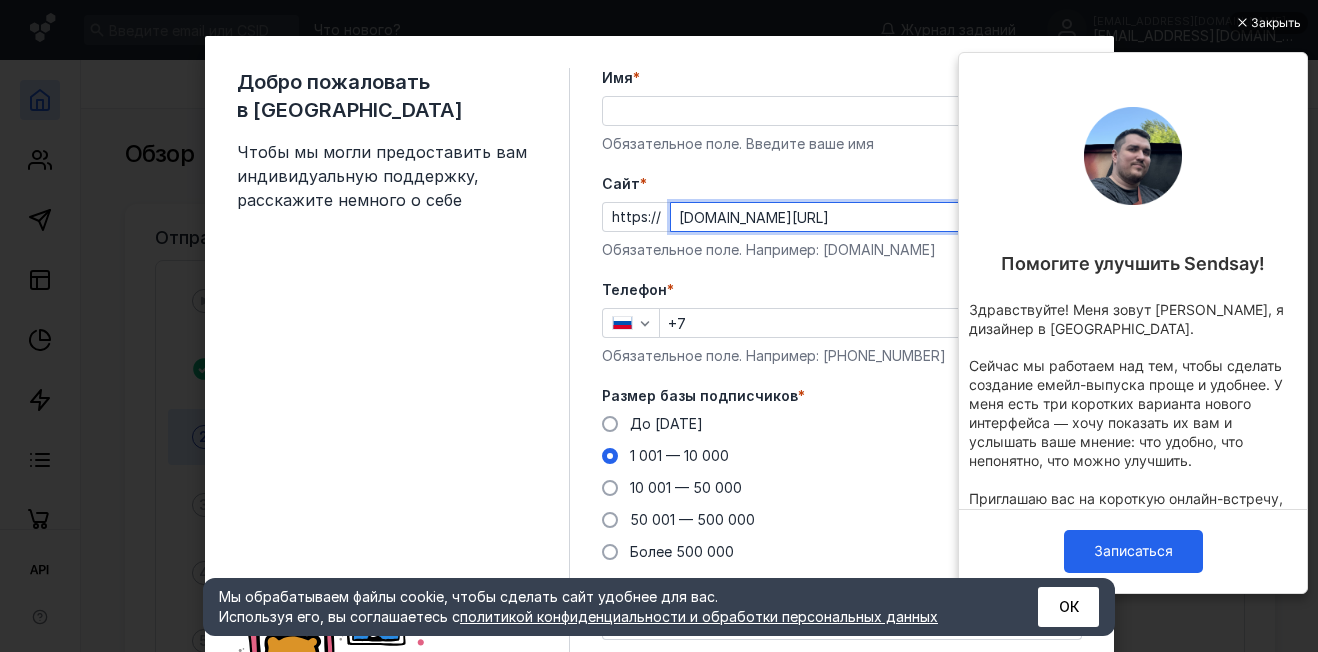 click on "[DOMAIN_NAME][URL]" at bounding box center (876, 217) 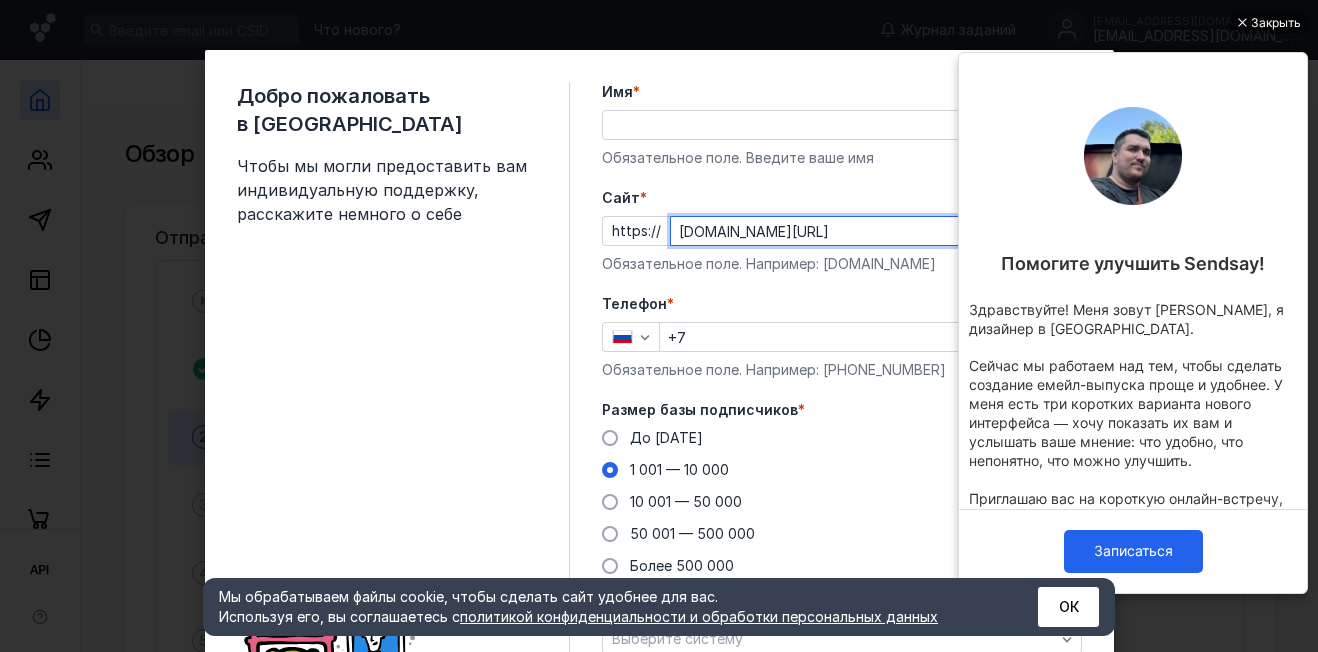 type on "[DOMAIN_NAME][URL]" 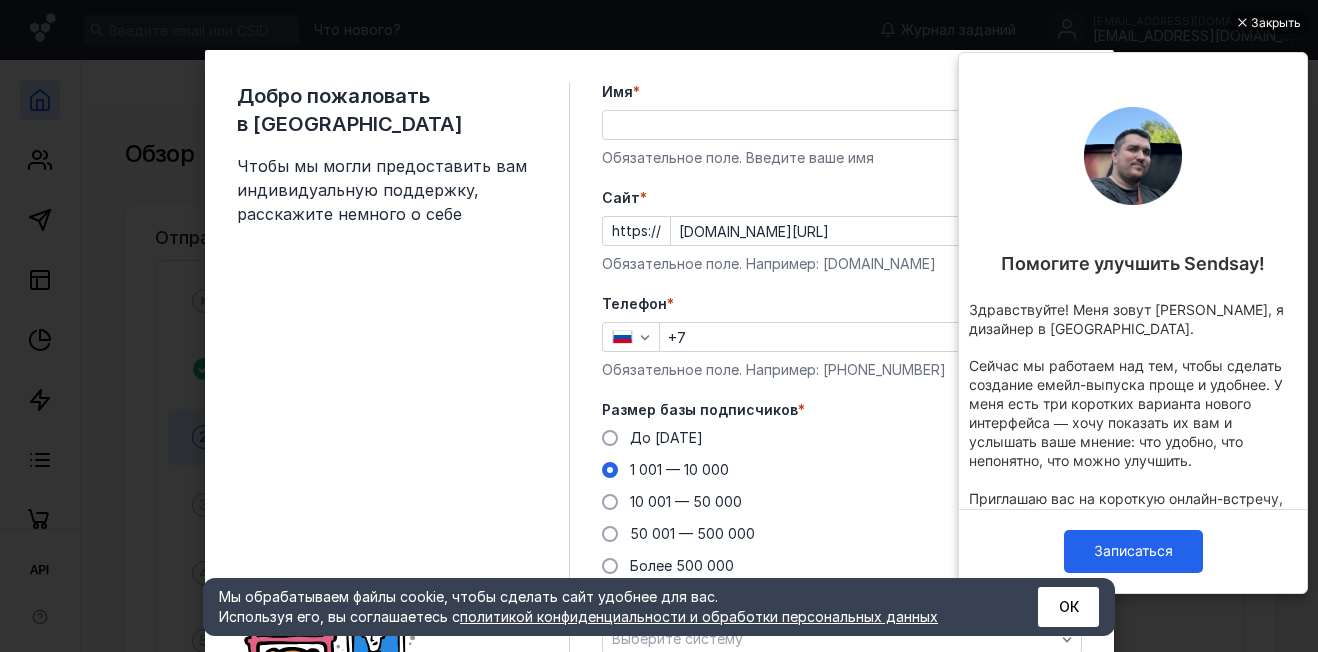click on "Cайт  *" at bounding box center (842, 198) 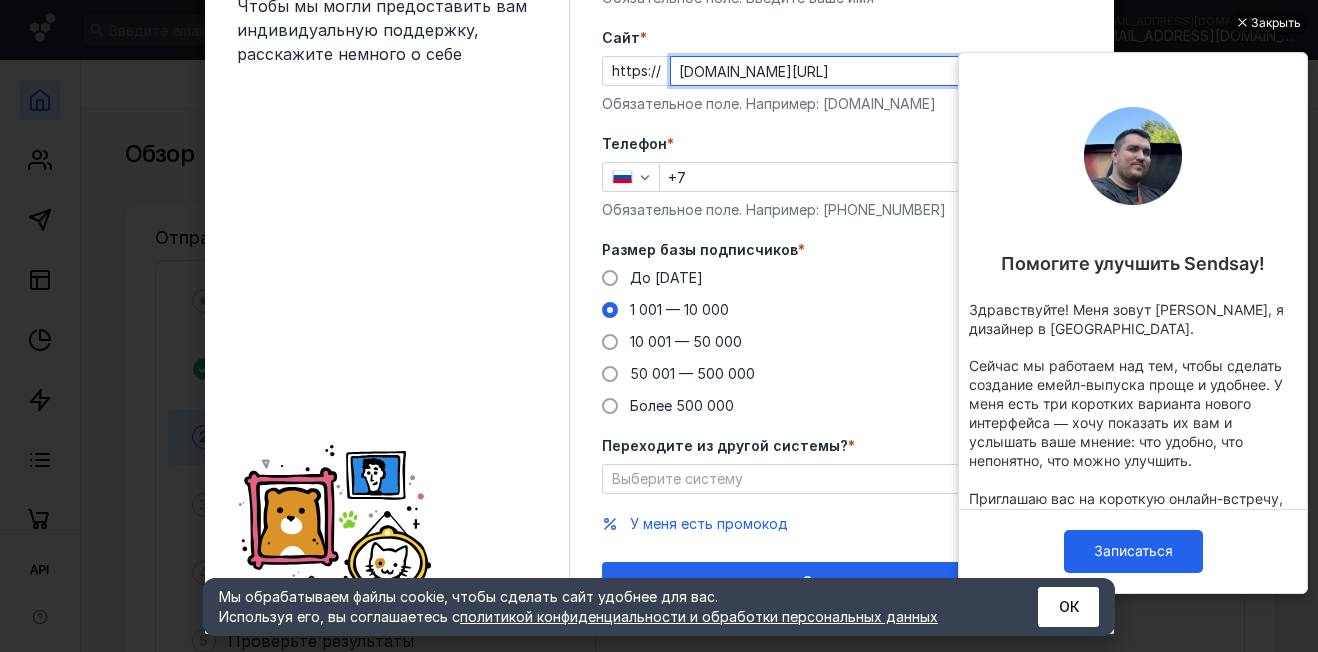 scroll, scrollTop: 192, scrollLeft: 0, axis: vertical 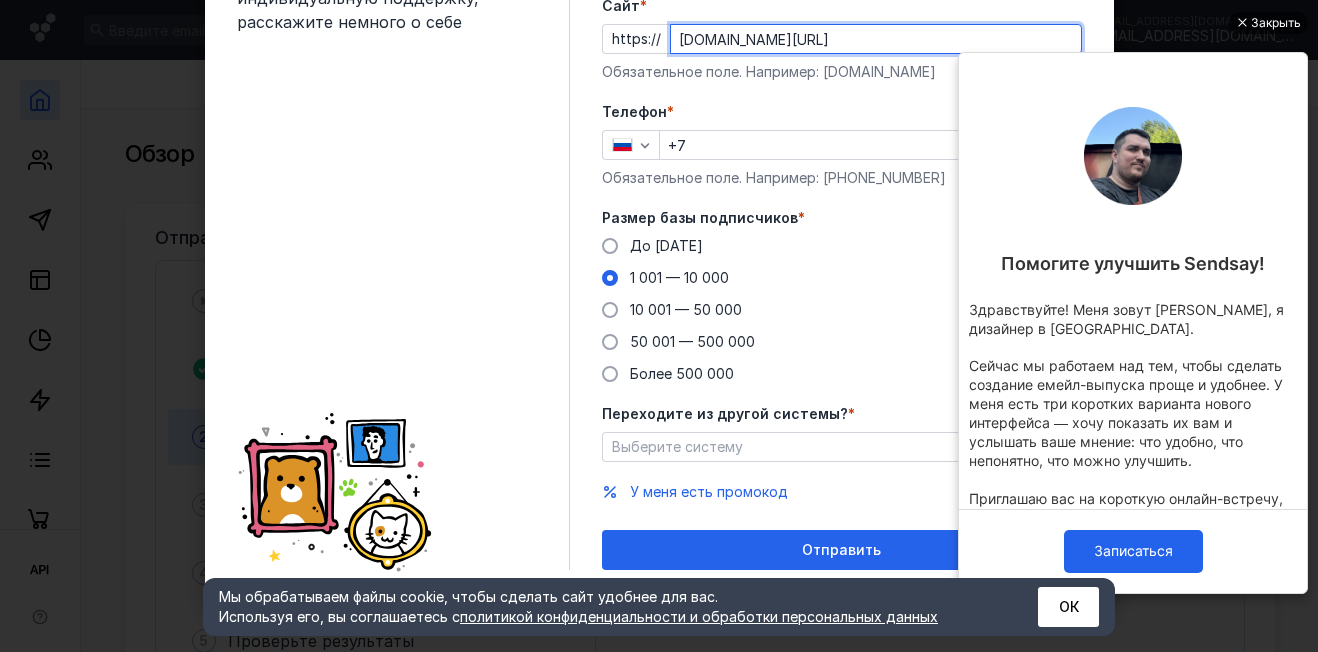 click on "Закрыть" at bounding box center (1276, 23) 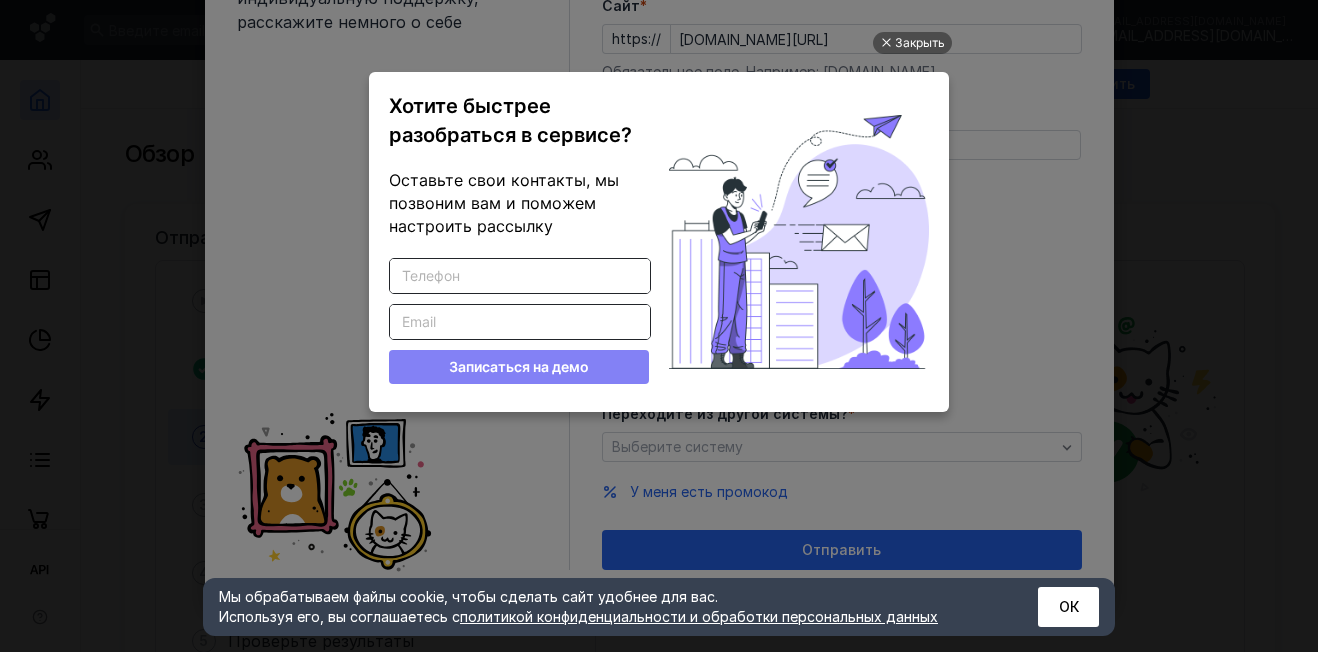 scroll, scrollTop: 0, scrollLeft: 0, axis: both 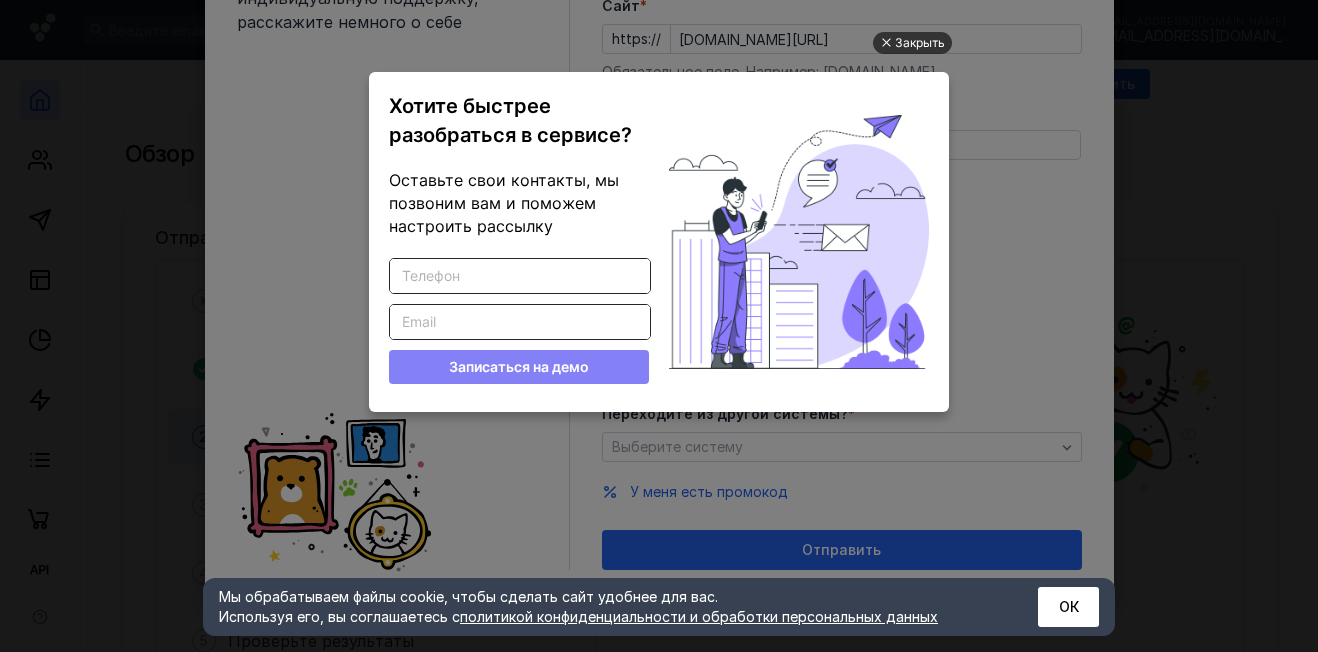 click on "Закрыть" at bounding box center (920, 43) 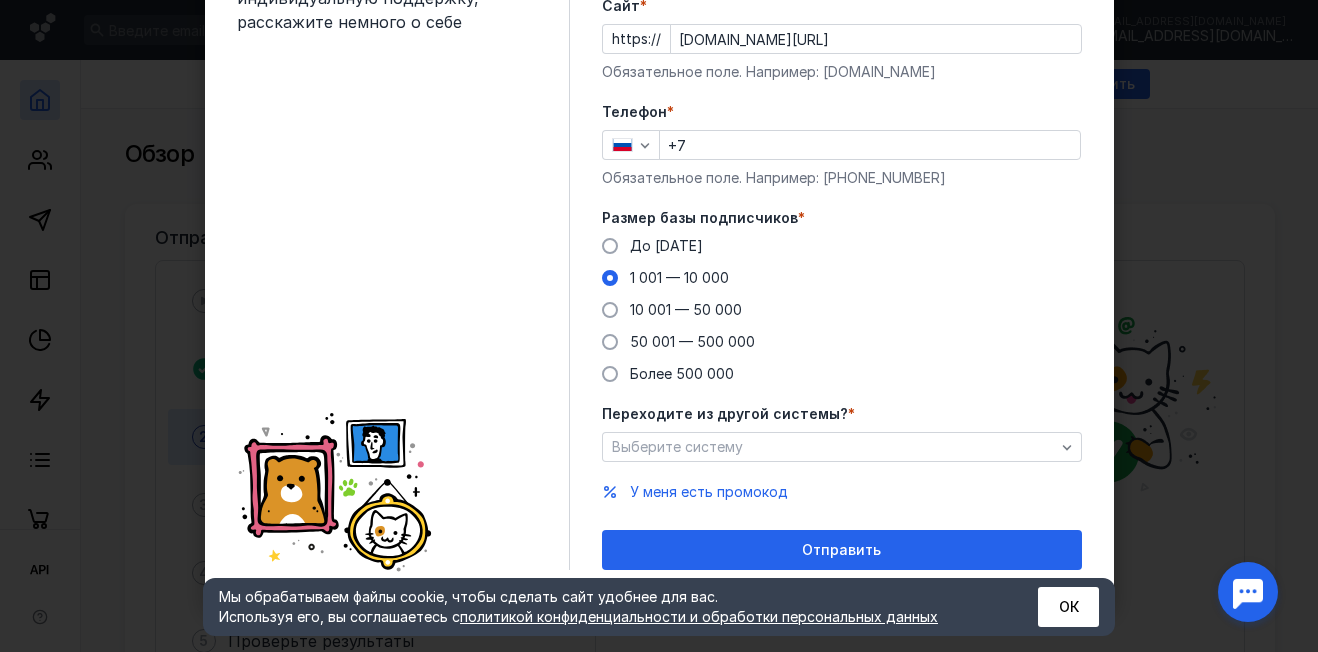 scroll, scrollTop: 0, scrollLeft: 0, axis: both 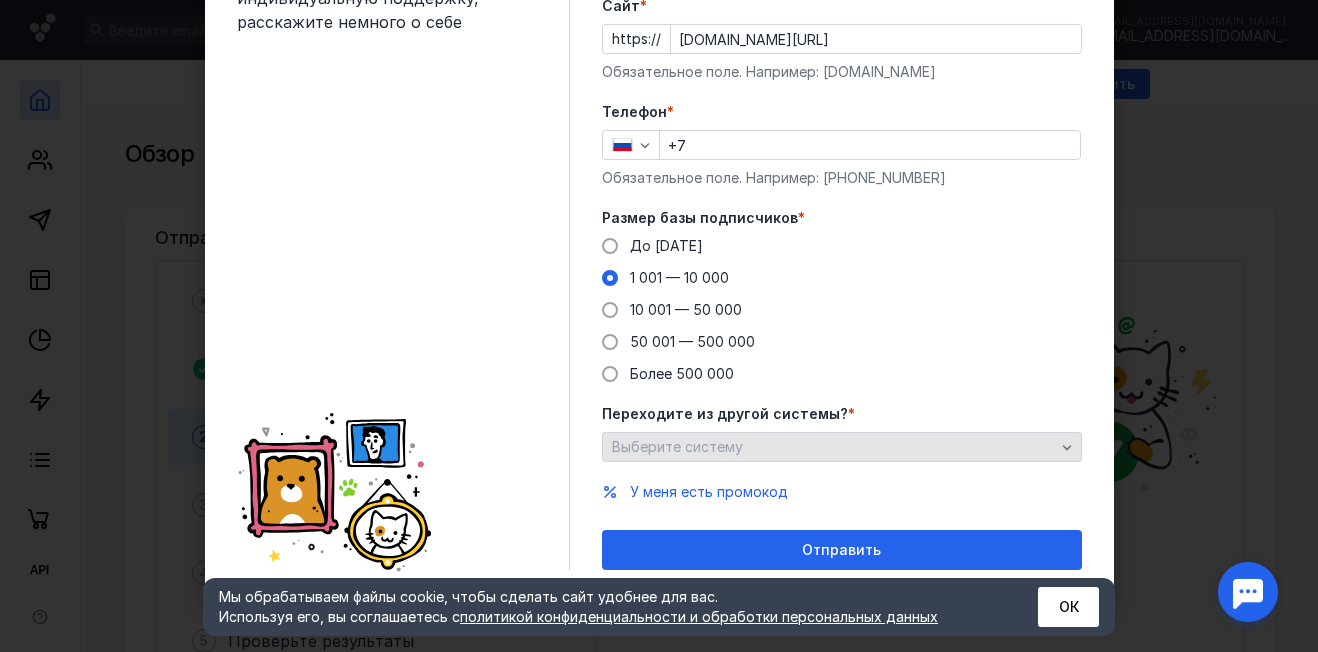 click on "Выберите систему" at bounding box center (833, 447) 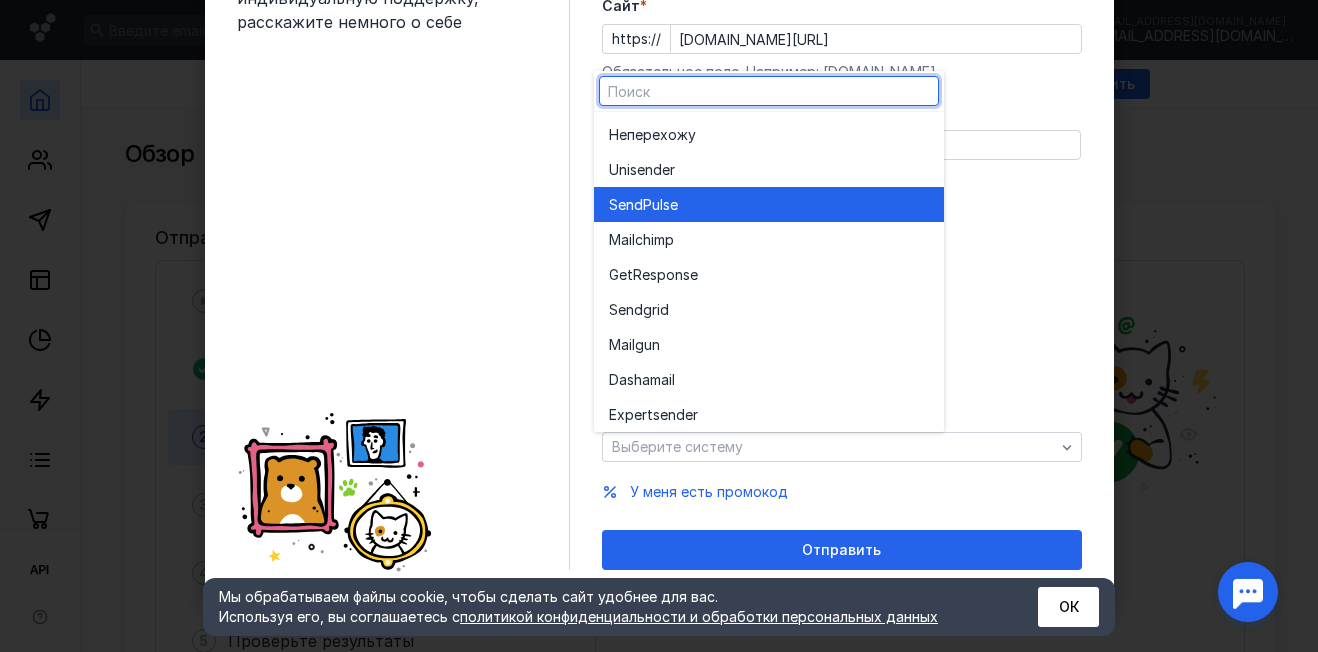 click on "SendPuls" at bounding box center [639, 205] 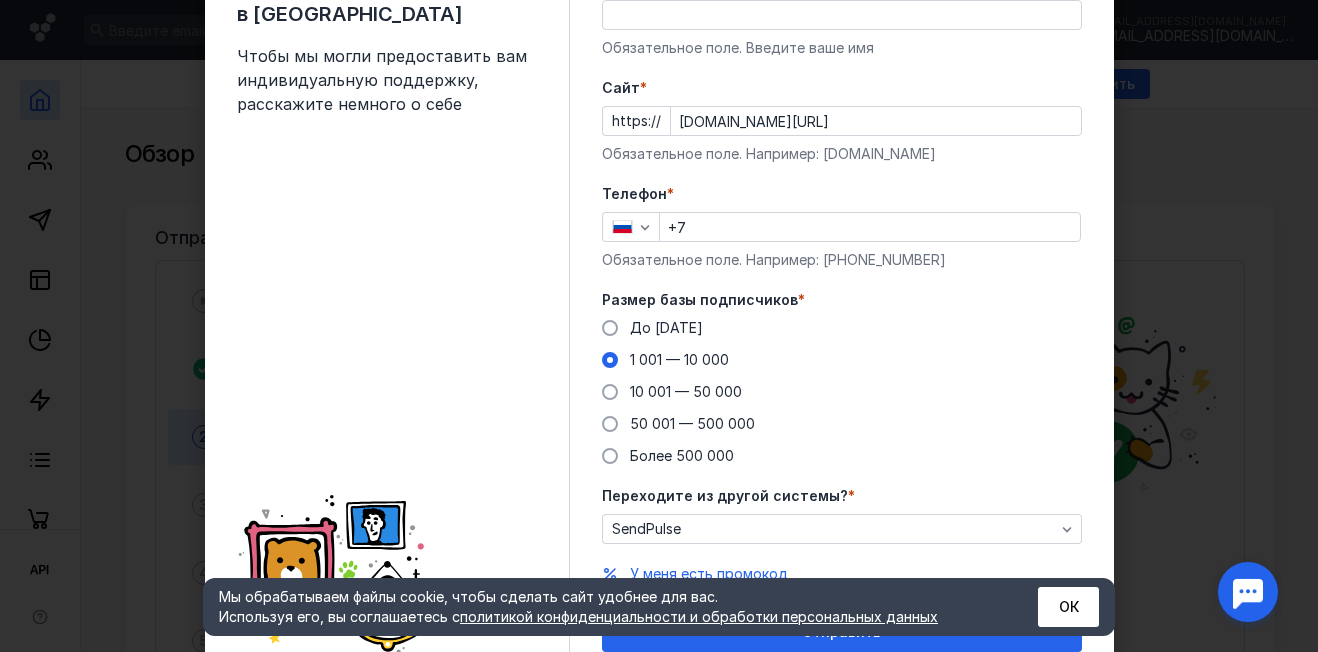 scroll, scrollTop: 0, scrollLeft: 0, axis: both 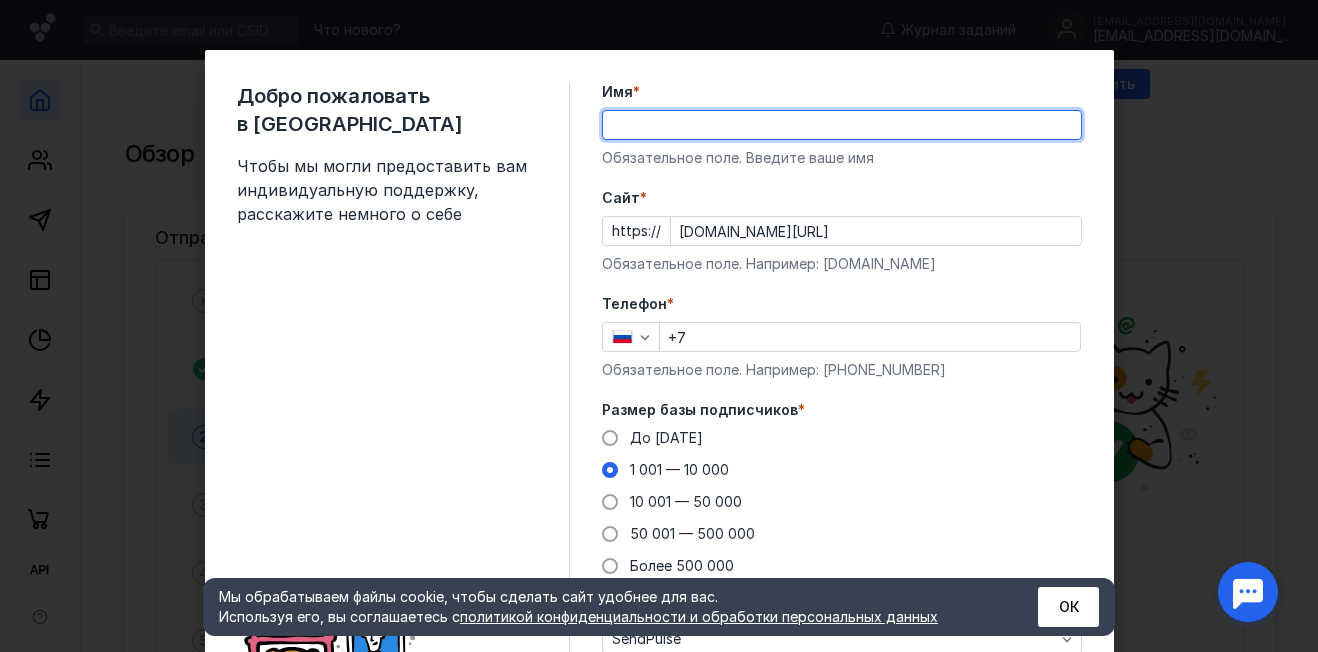 click on "Имя  *" at bounding box center (842, 125) 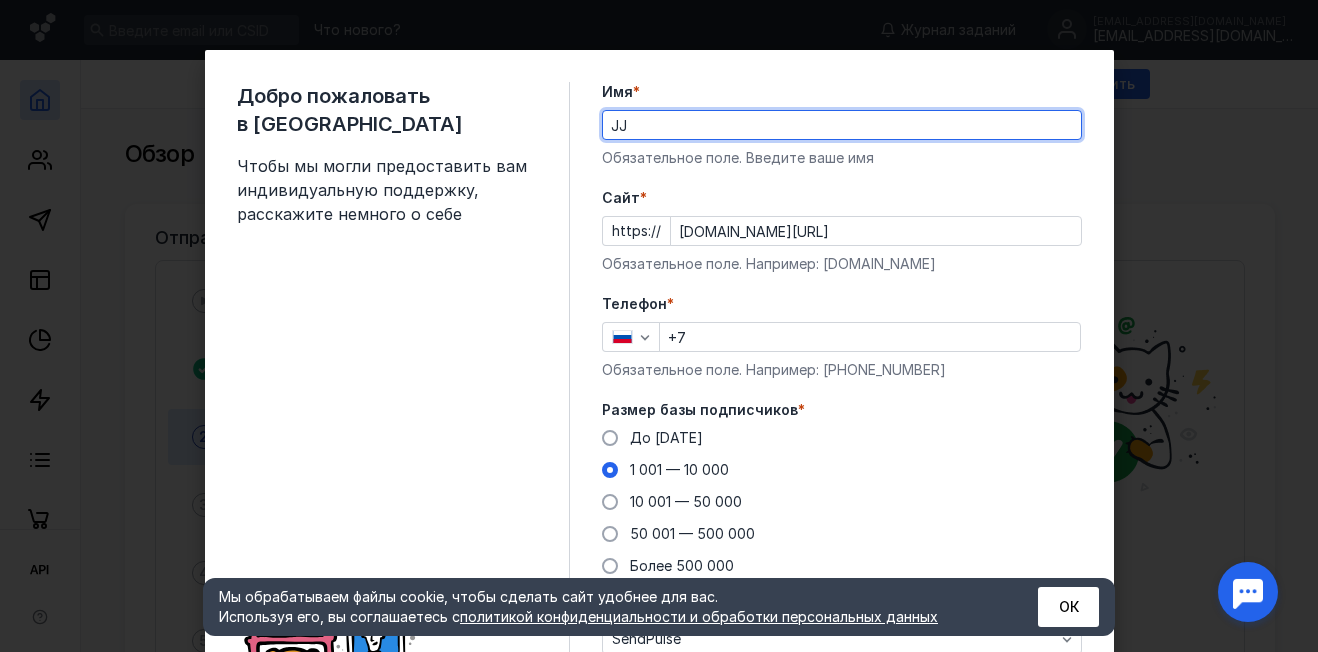 type on "J" 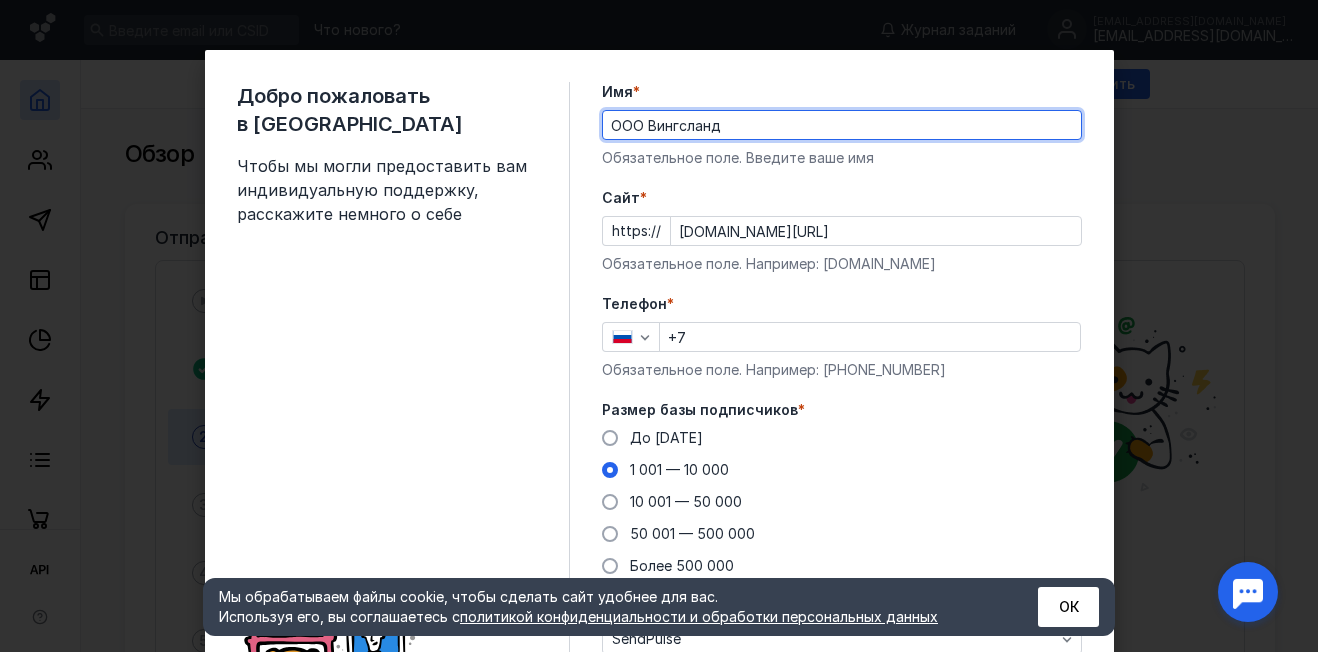 type on "ООО Вингсланд" 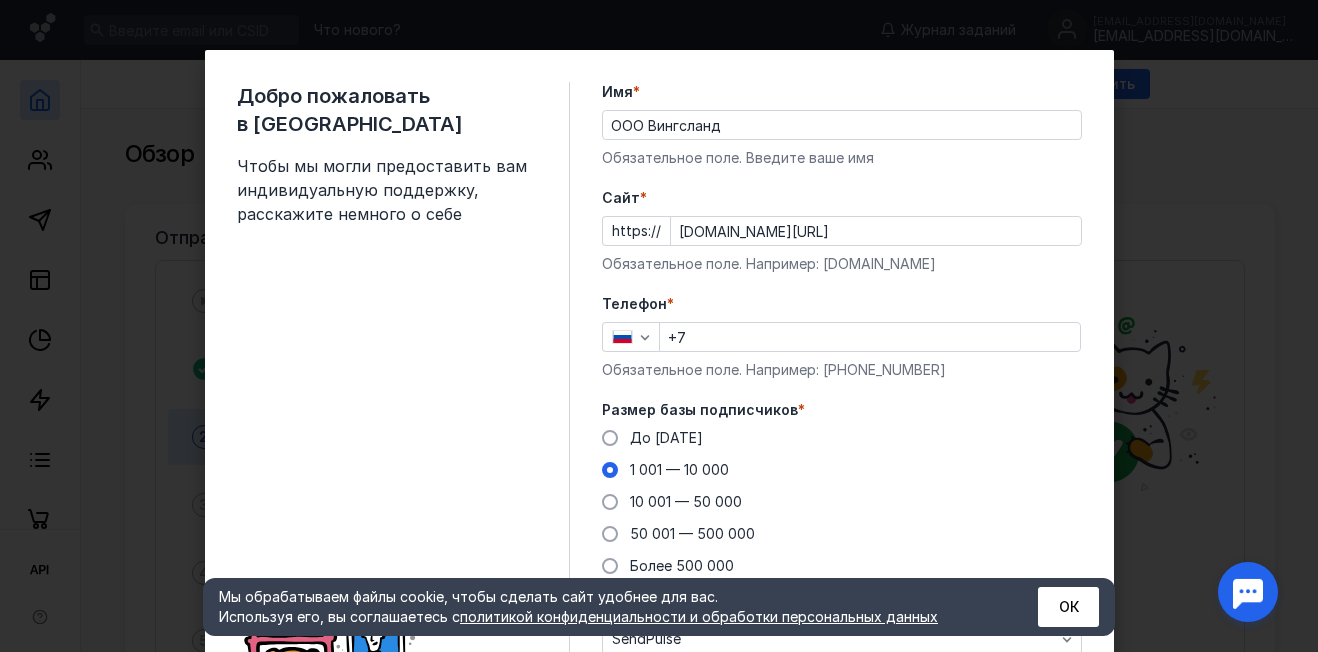 click on "Имя  * ООО Вингсланд Обязательное поле. Введите ваше имя [PERSON_NAME]  * https:// [DOMAIN_NAME][URL] Обязательное поле. Например: [DOMAIN_NAME] Телефон  * +7 Обязательное поле. Например: [PHONE_NUMBER] Размер базы подписчиков  * До [DATE] 1 001 — 10 000 10 001 — 50 000 50 001 — 500 000 Более 500 000 Переходите из другой системы?  * SendPulse У меня есть промокод Отправить" at bounding box center (842, 422) 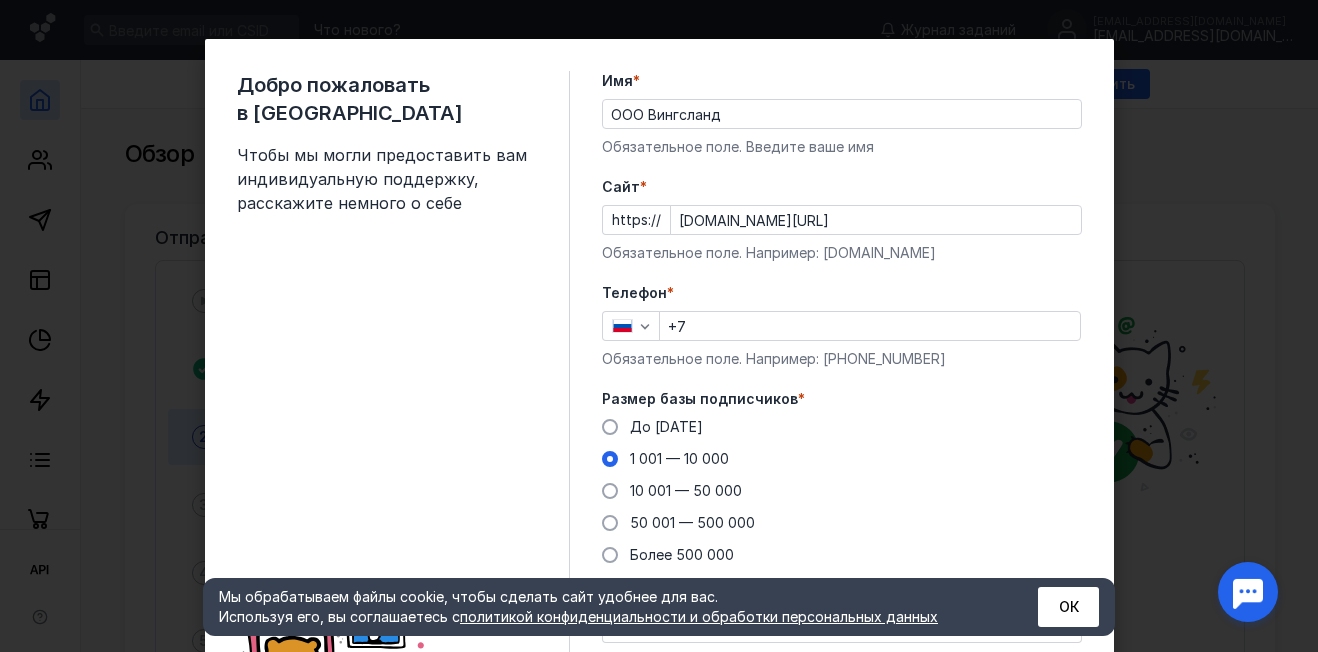 scroll, scrollTop: 0, scrollLeft: 0, axis: both 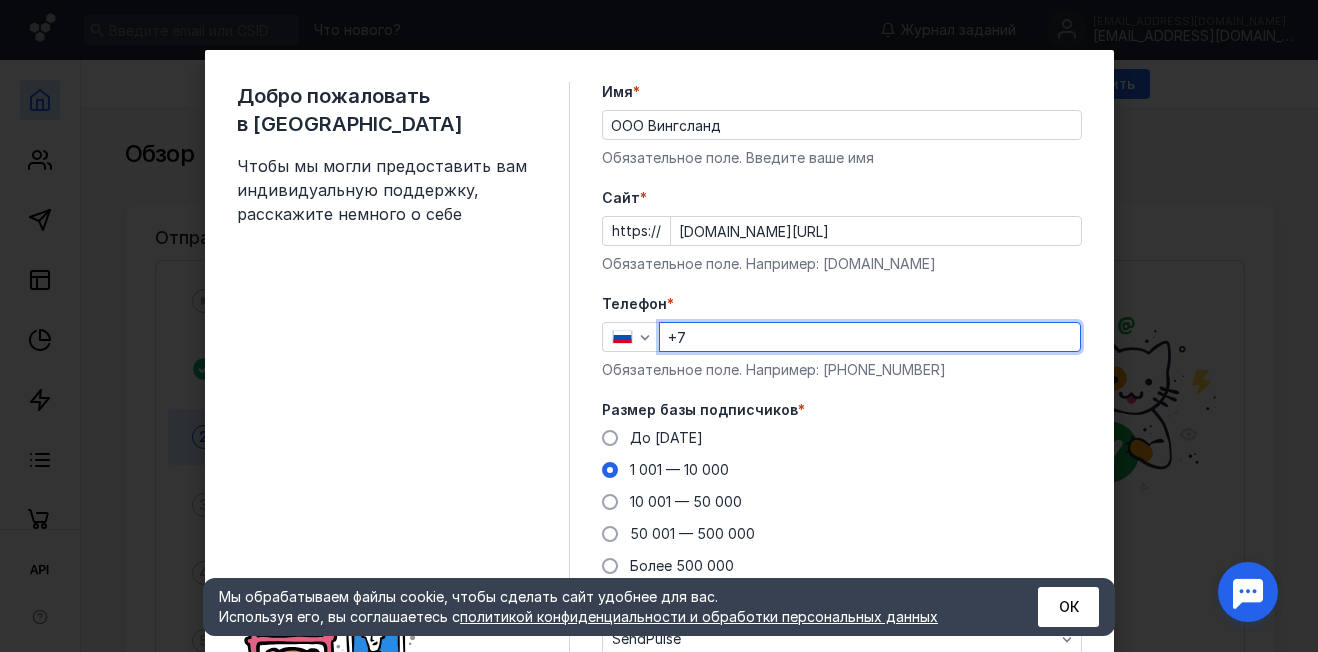 click on "+7" at bounding box center [870, 337] 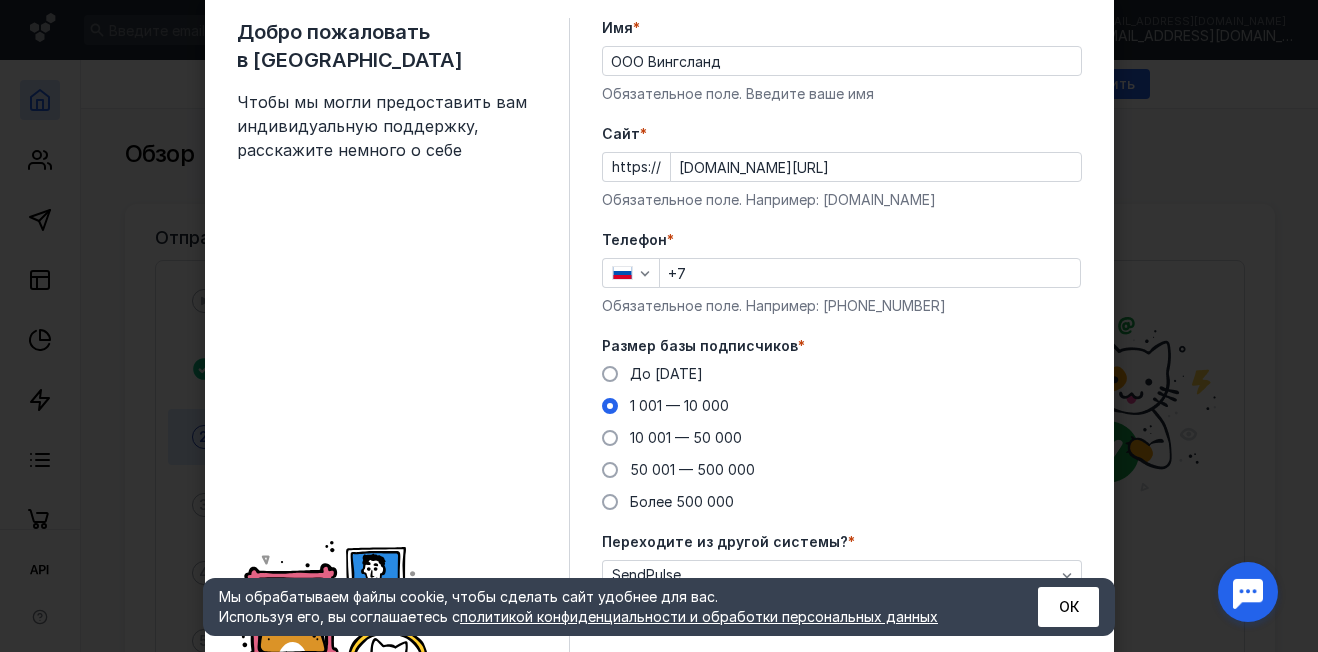 scroll, scrollTop: 0, scrollLeft: 0, axis: both 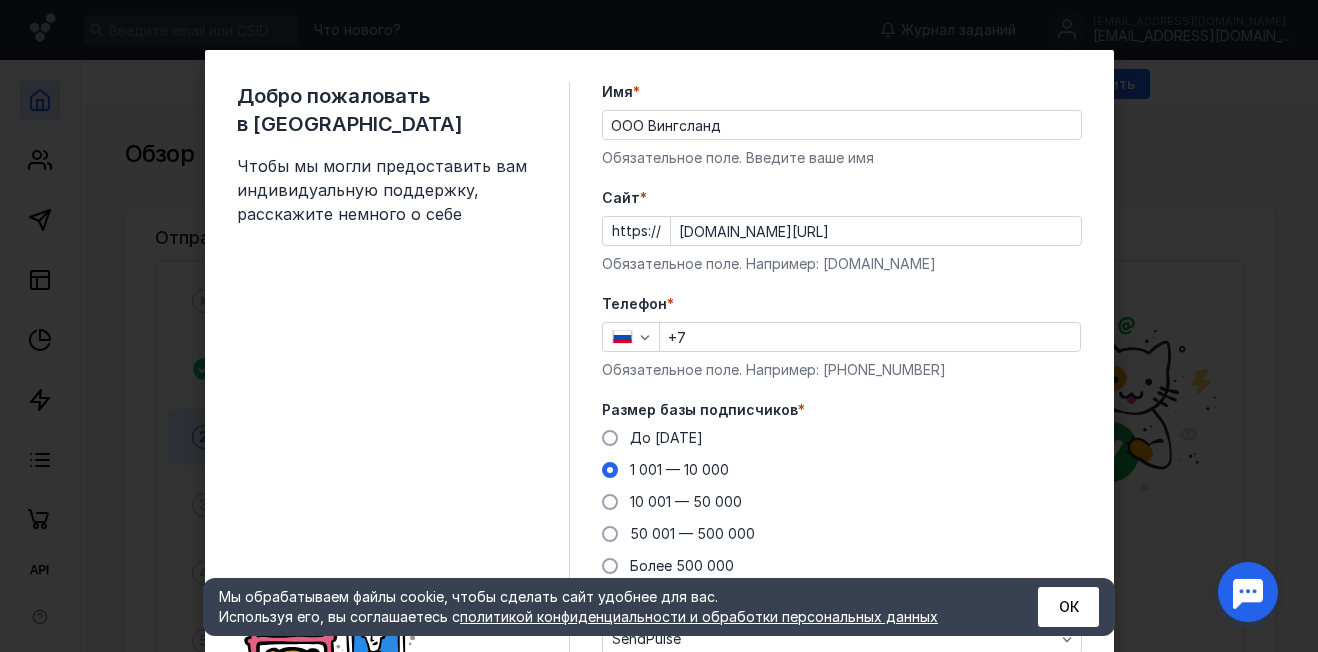 click on "+7" at bounding box center (870, 337) 